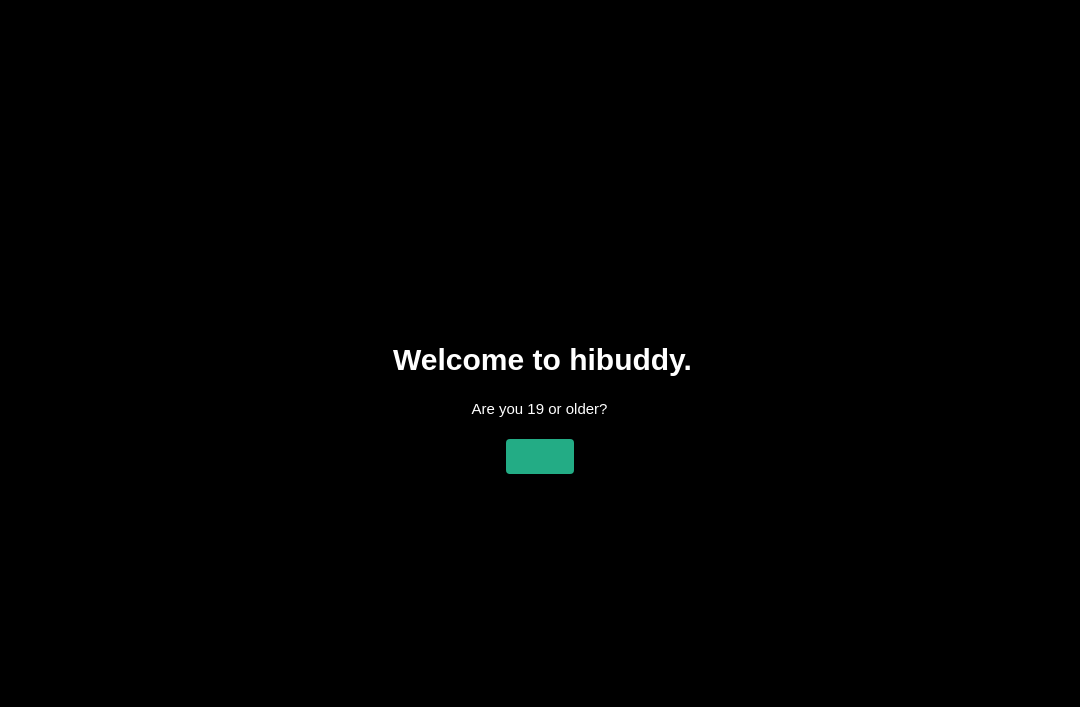 scroll, scrollTop: 0, scrollLeft: 0, axis: both 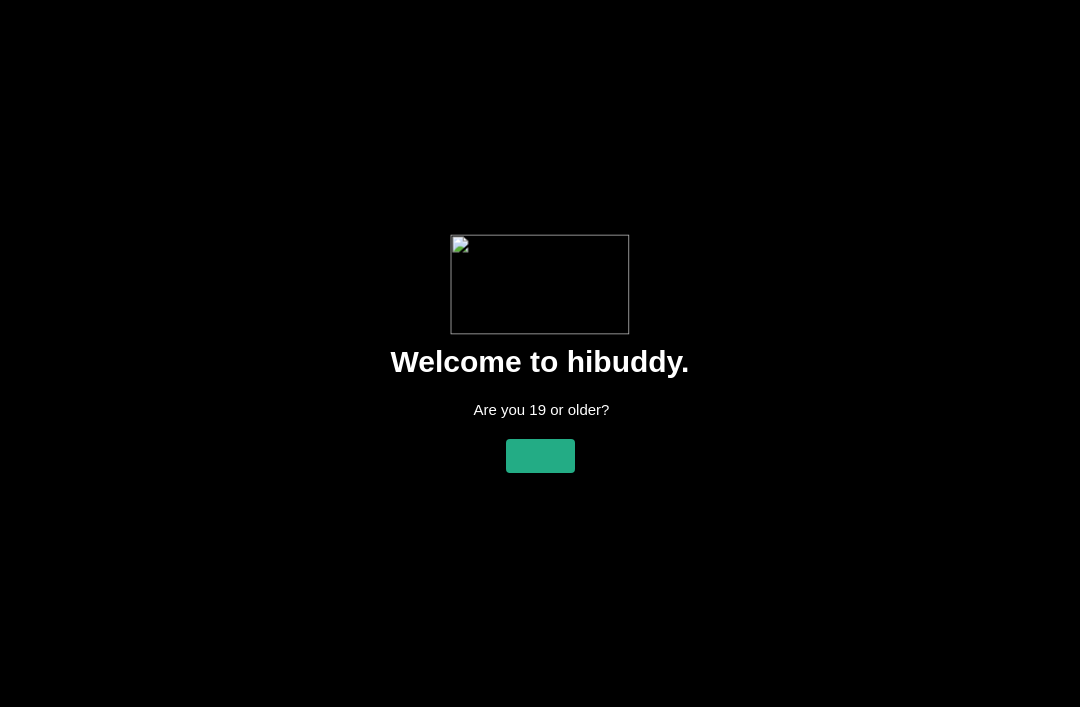 click 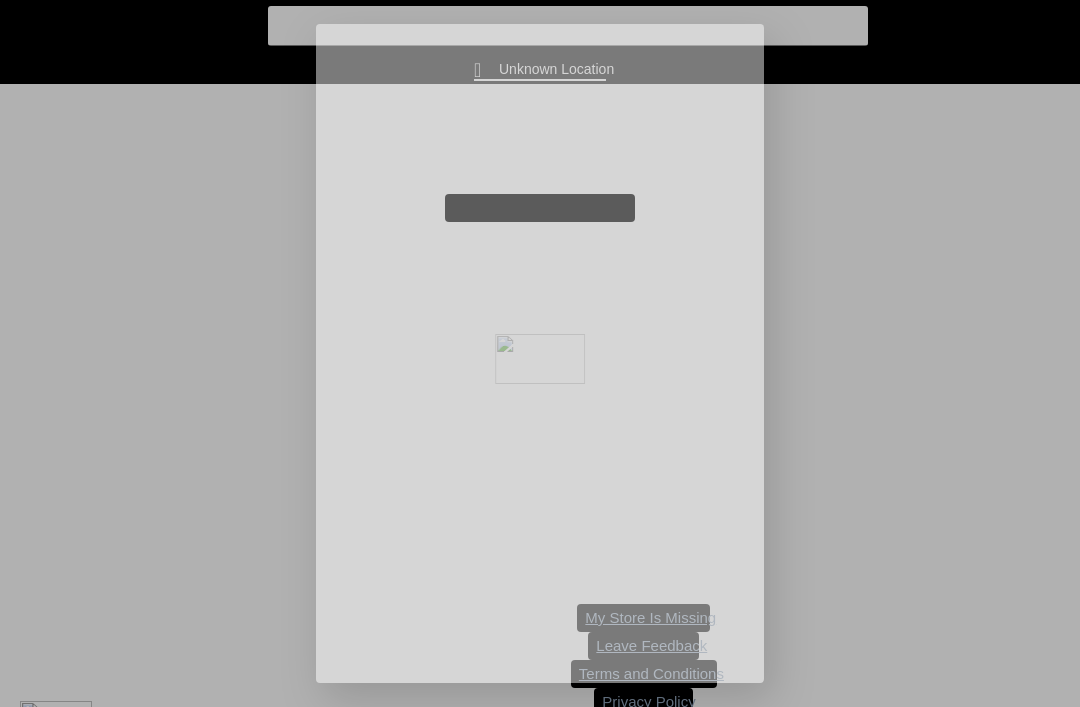 click 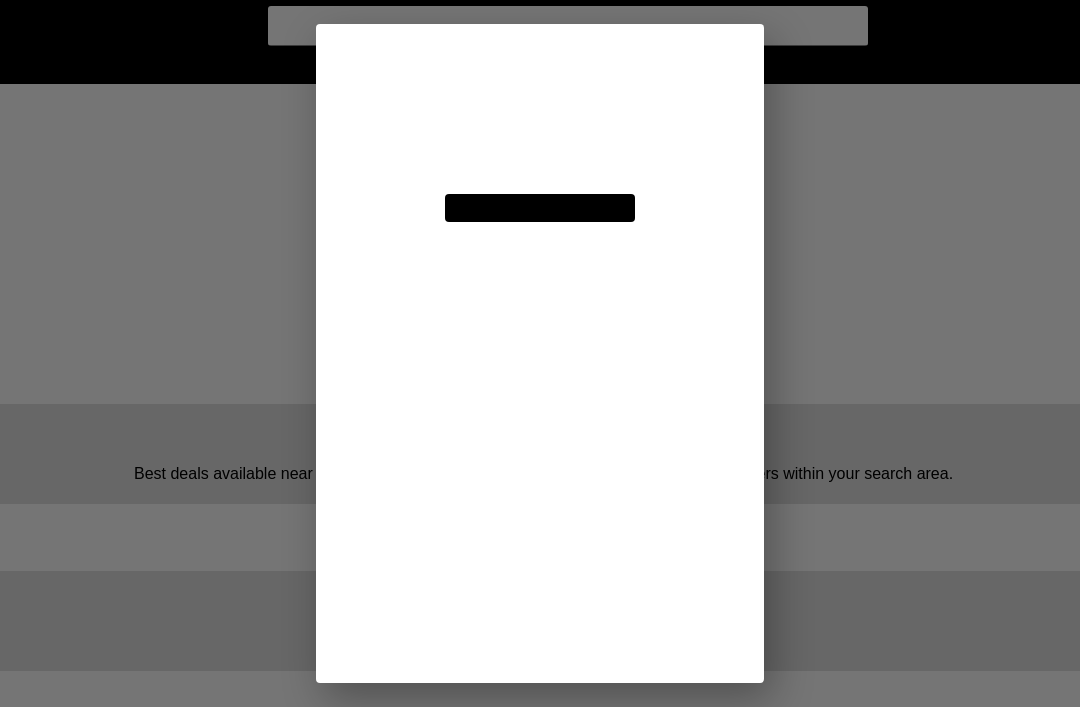 click 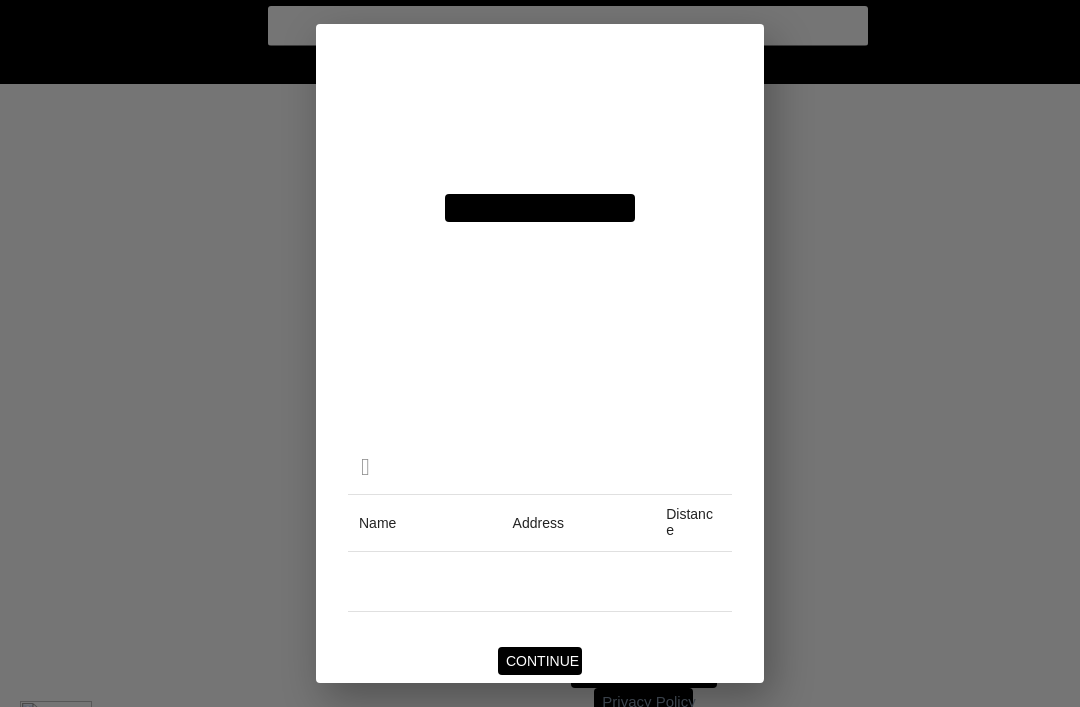 click 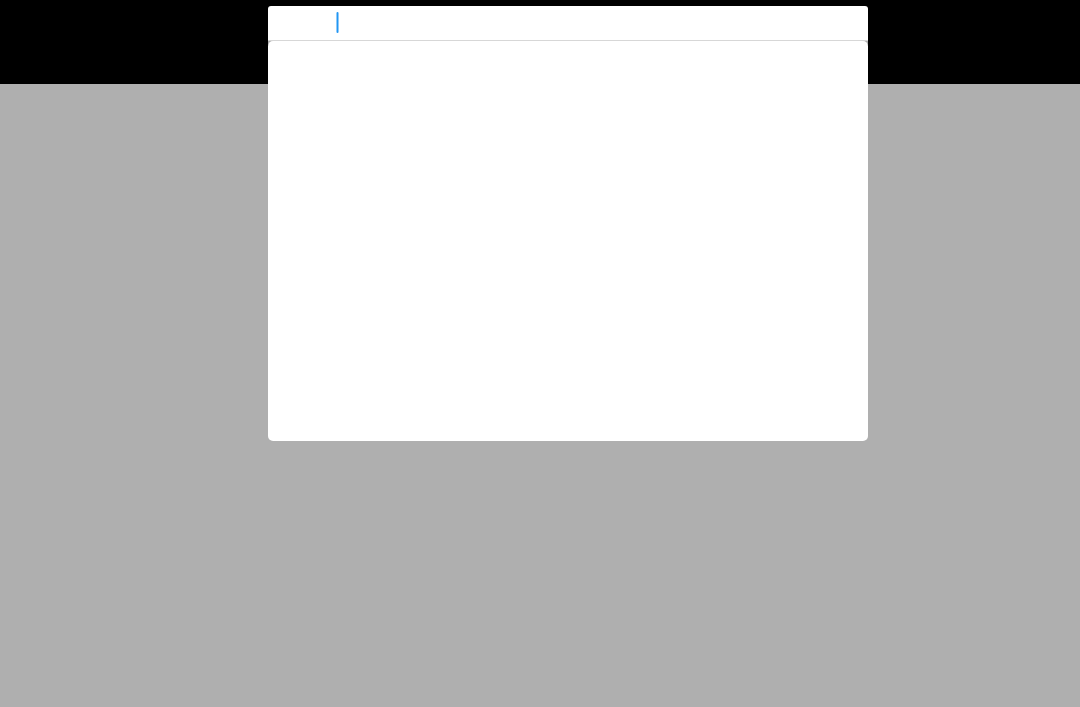 type on "chocolate" 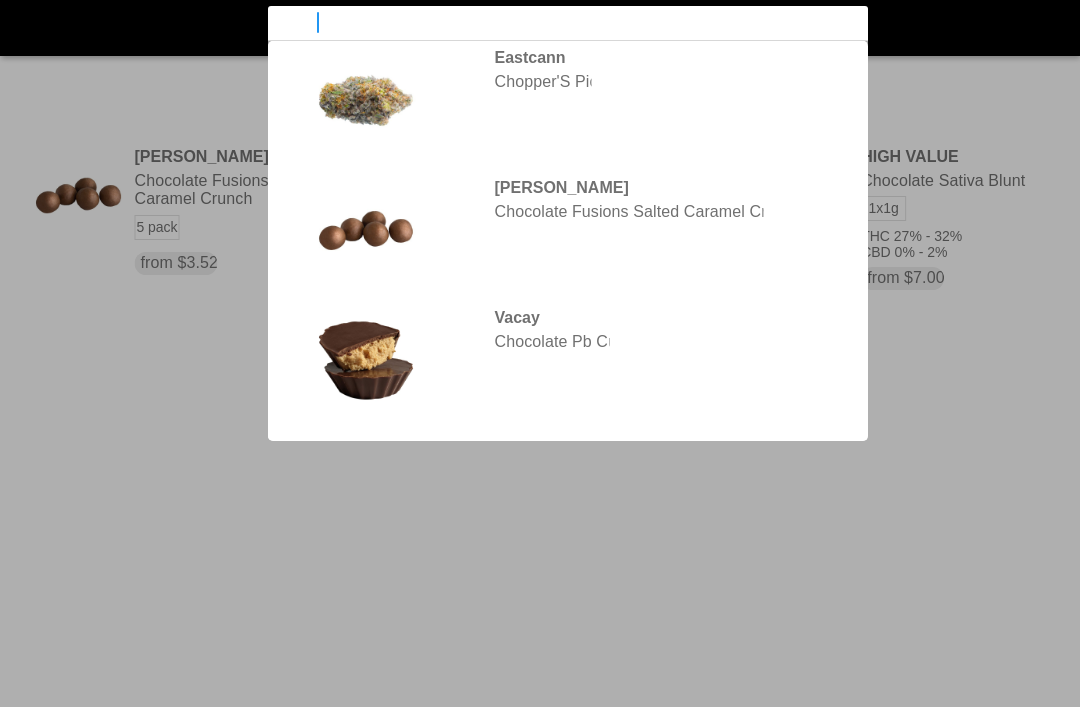 type on "chowie" 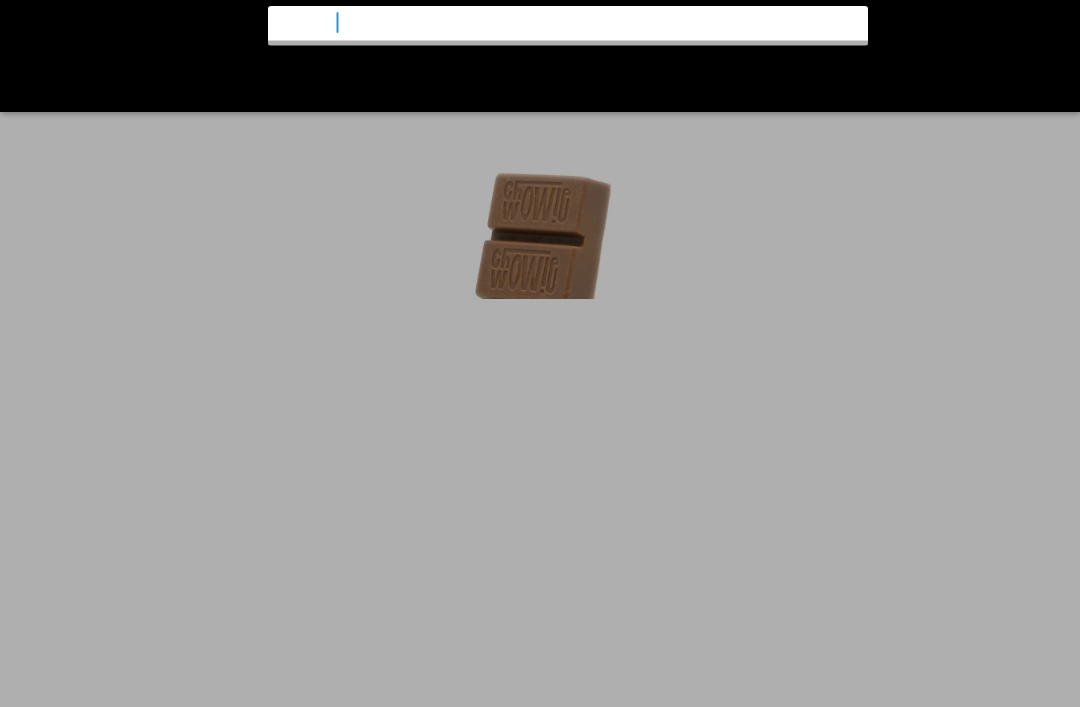 type on "chocolate" 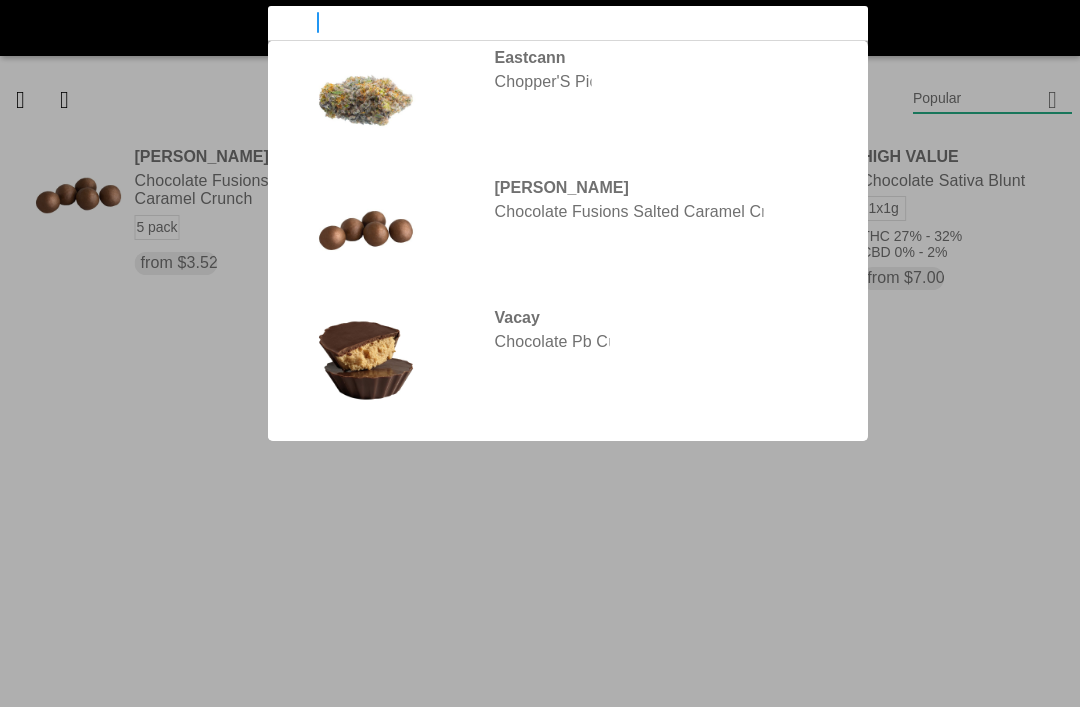 type on "chowie" 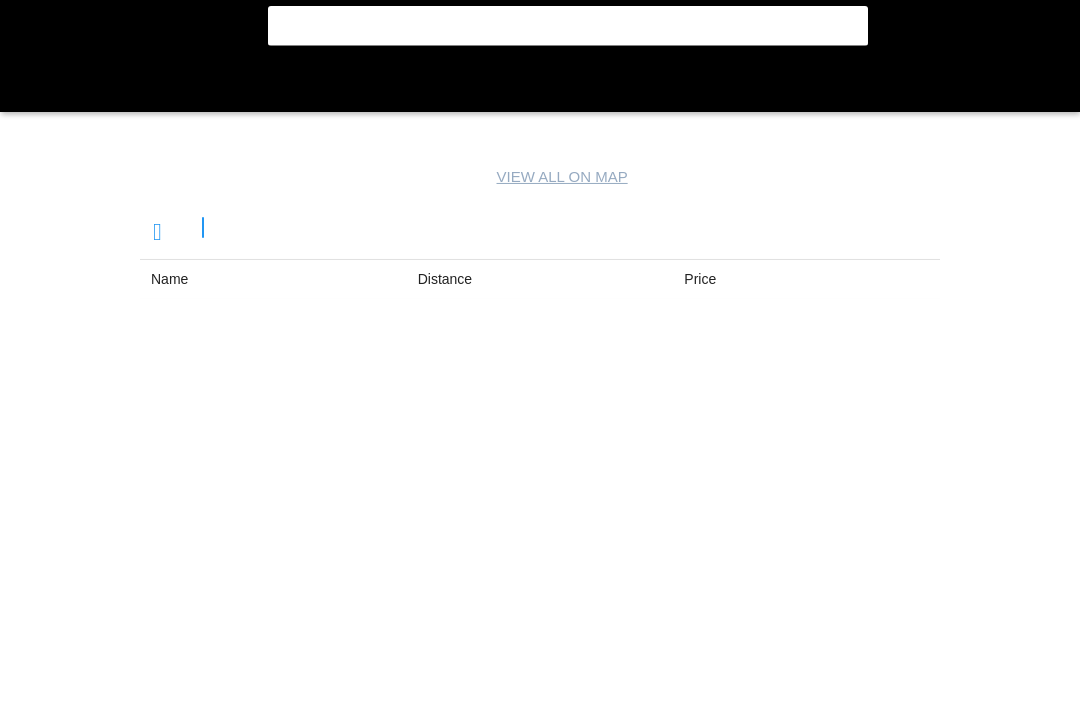 type on "pop" 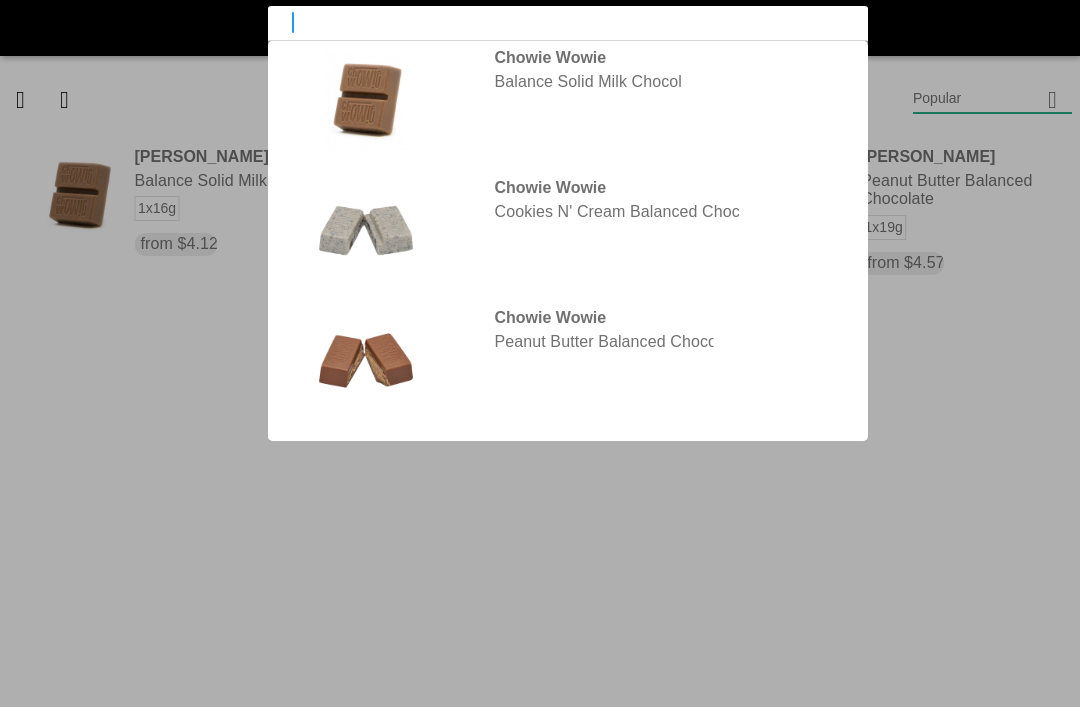 type on "c" 